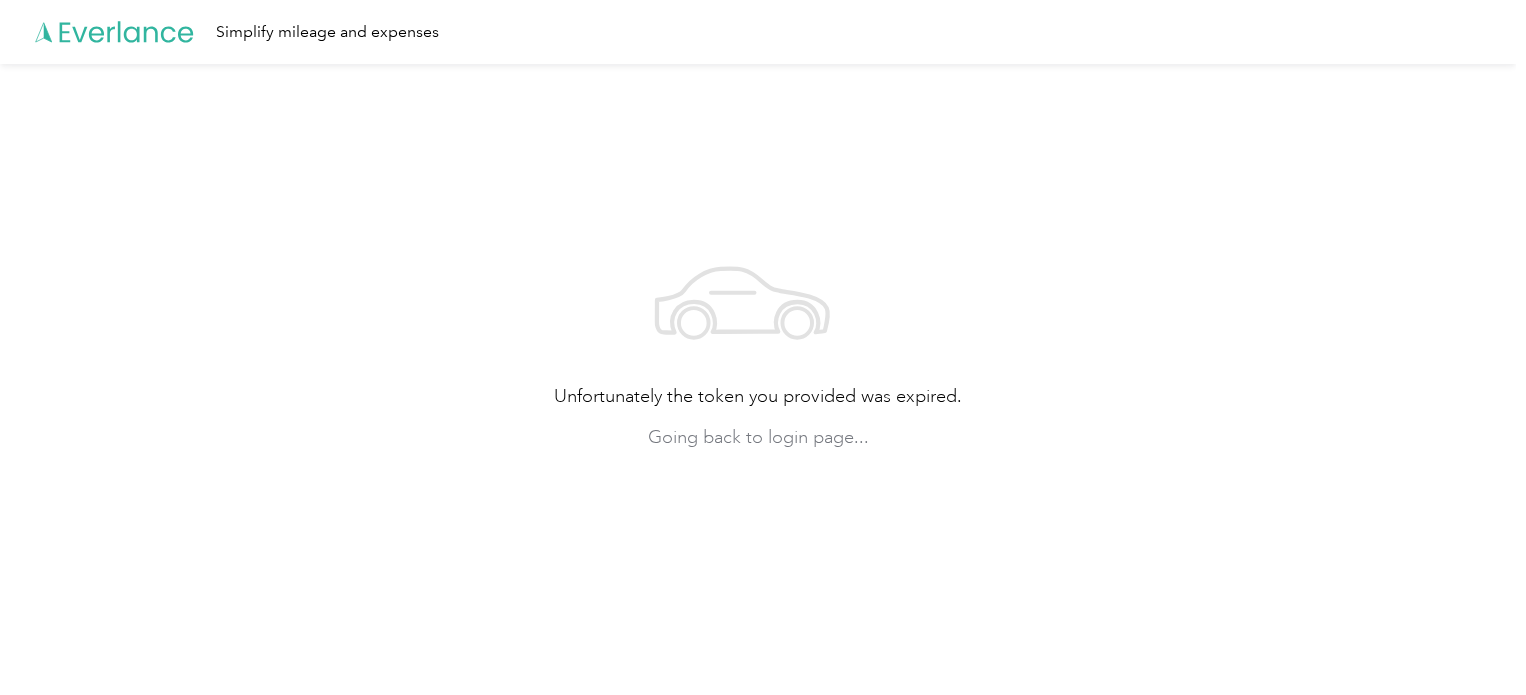 scroll, scrollTop: 0, scrollLeft: 0, axis: both 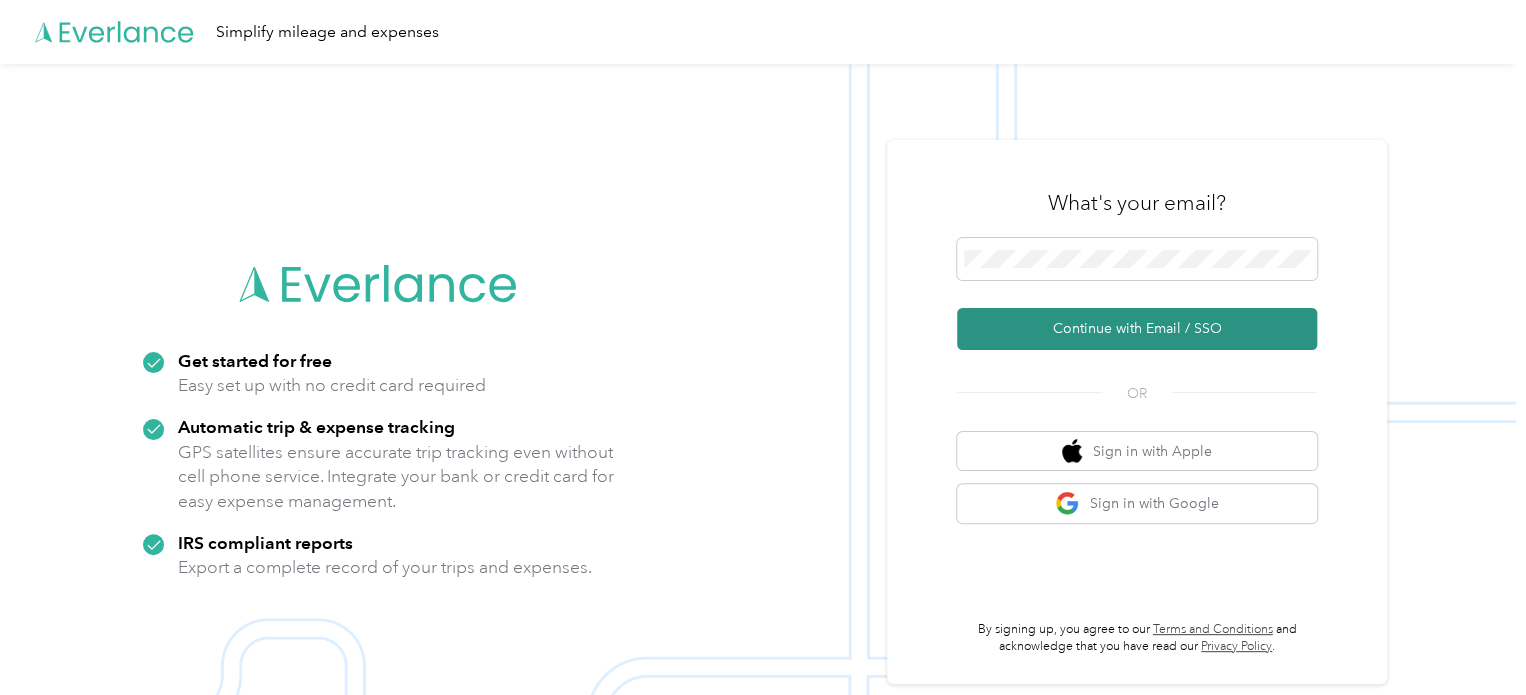 click on "Continue with Email / SSO" at bounding box center [1137, 329] 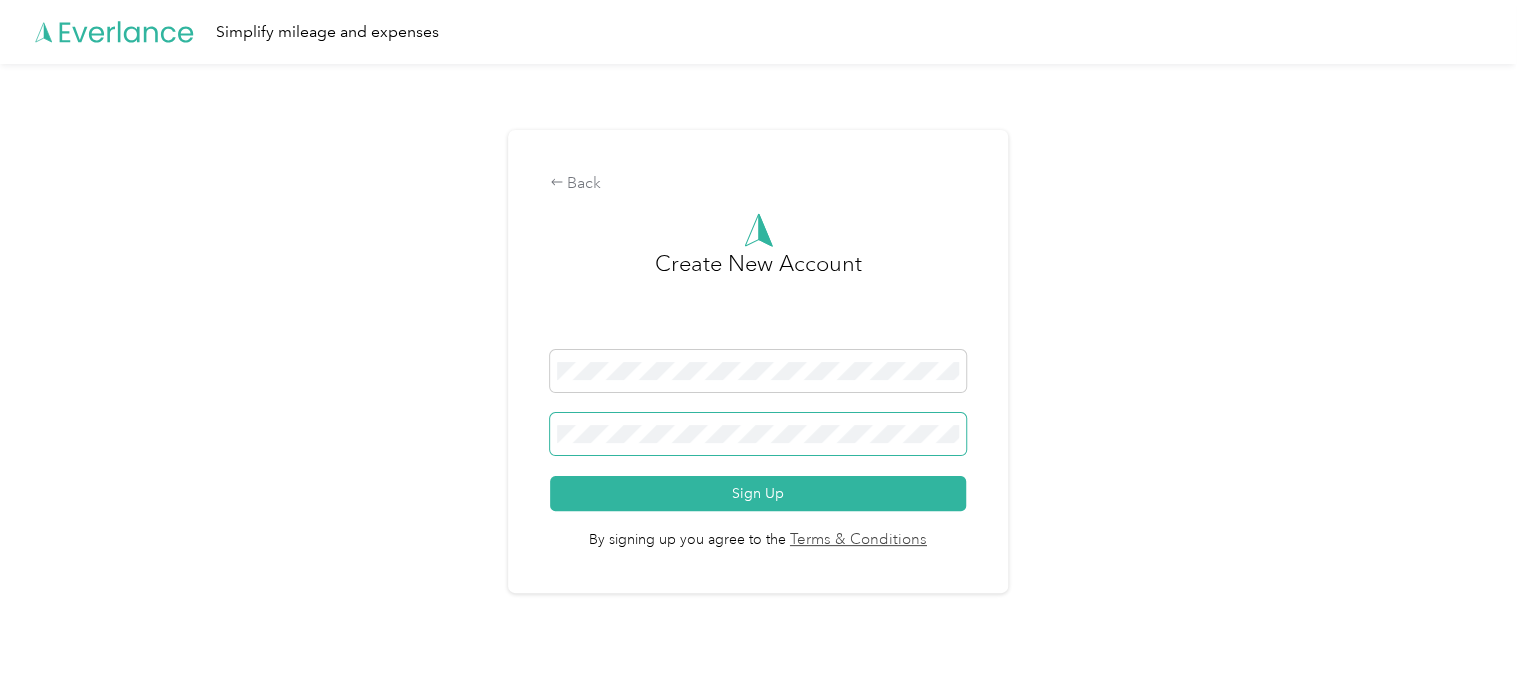 click on "Sign Up" at bounding box center [758, 493] 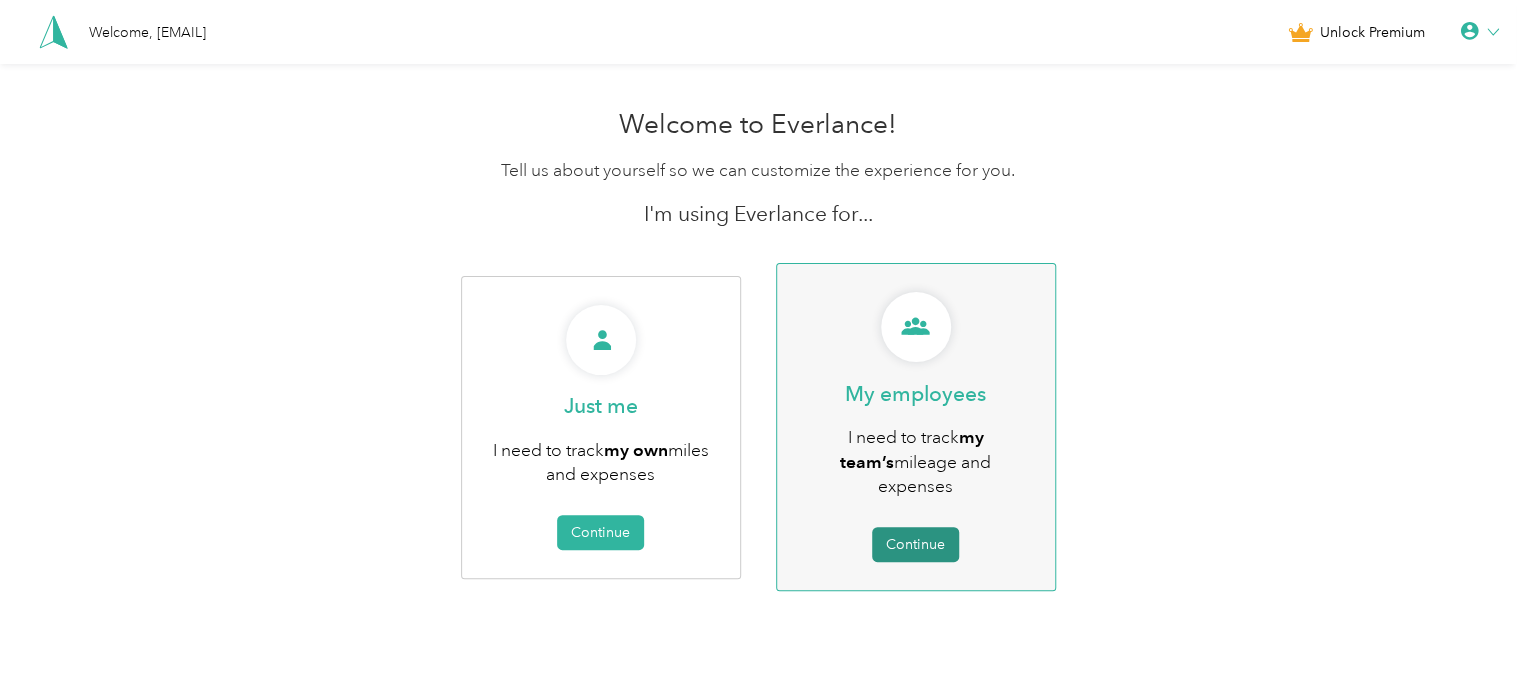 click on "Continue" at bounding box center [915, 544] 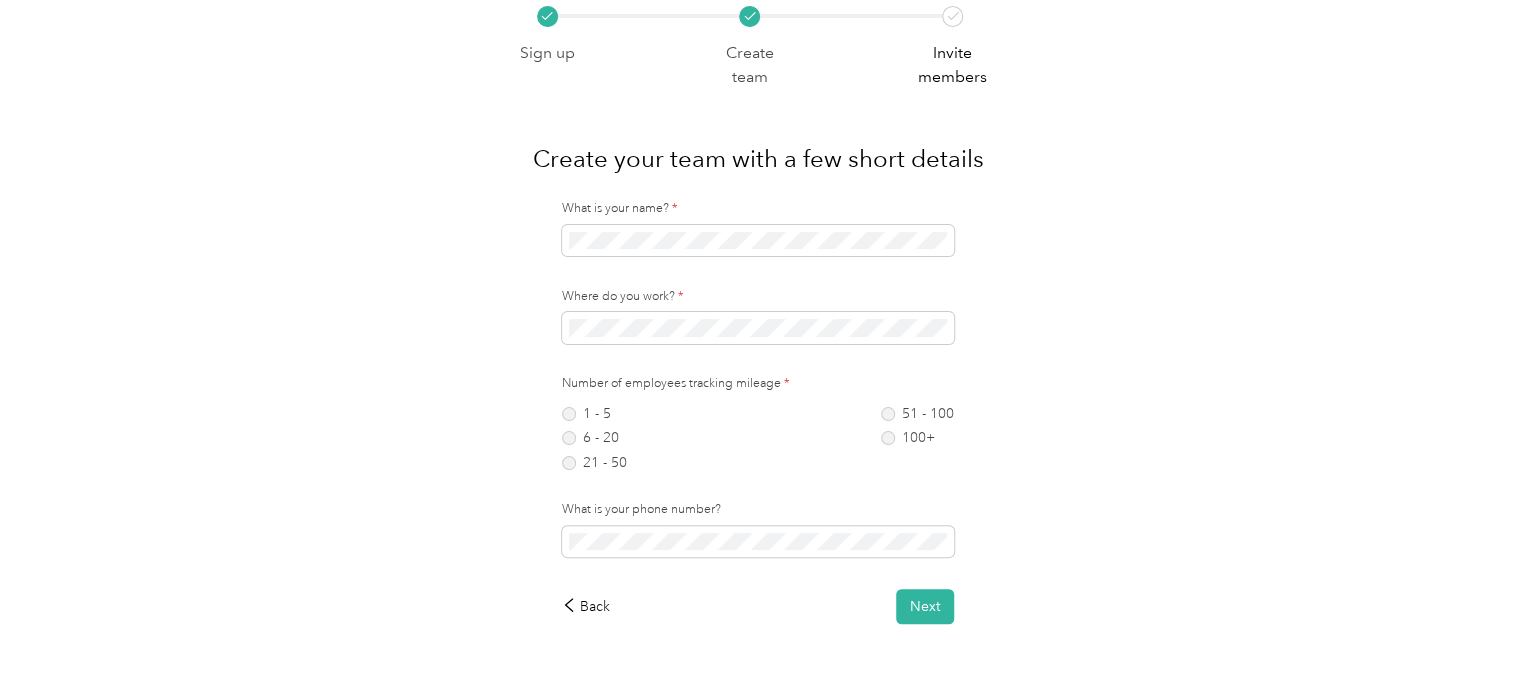 scroll, scrollTop: 0, scrollLeft: 0, axis: both 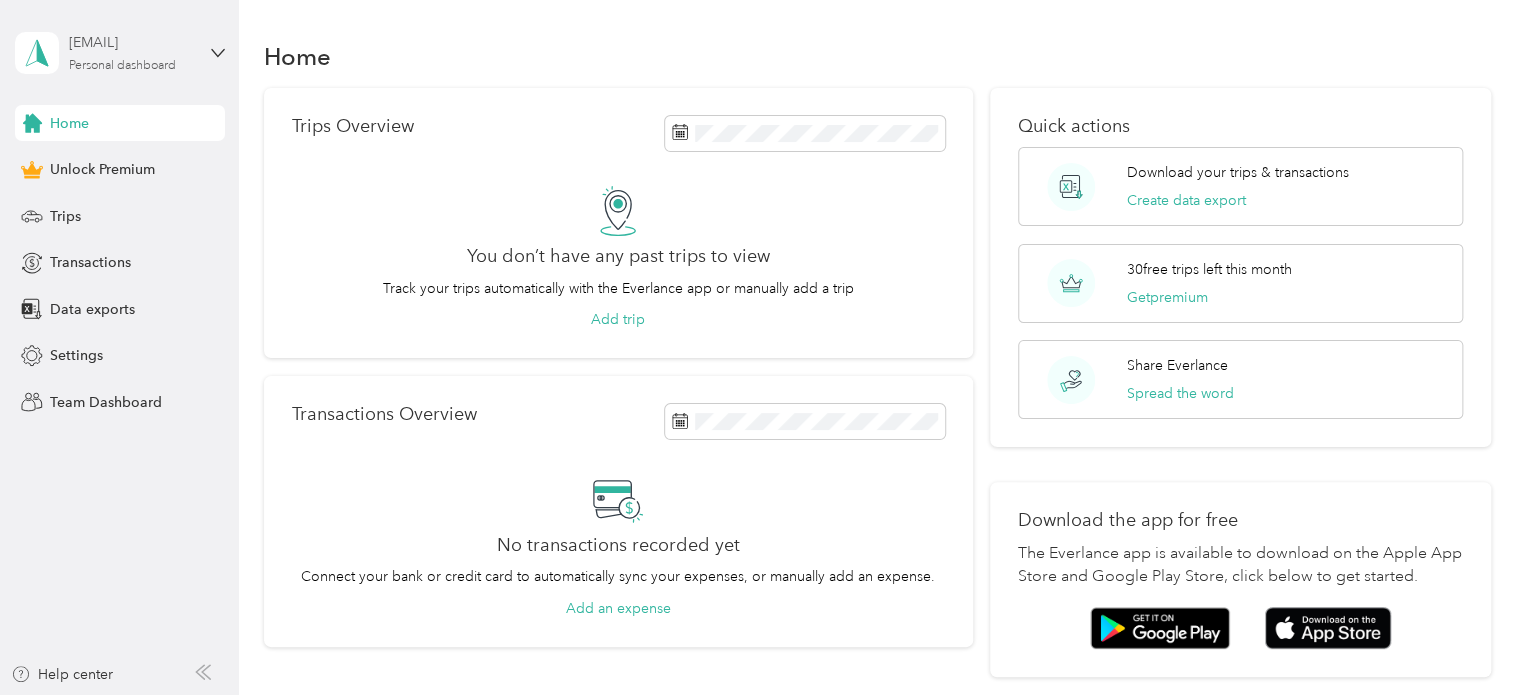 click on "stoffersecuritysolutions@gmail.com Personal dashboard" at bounding box center [131, 52] 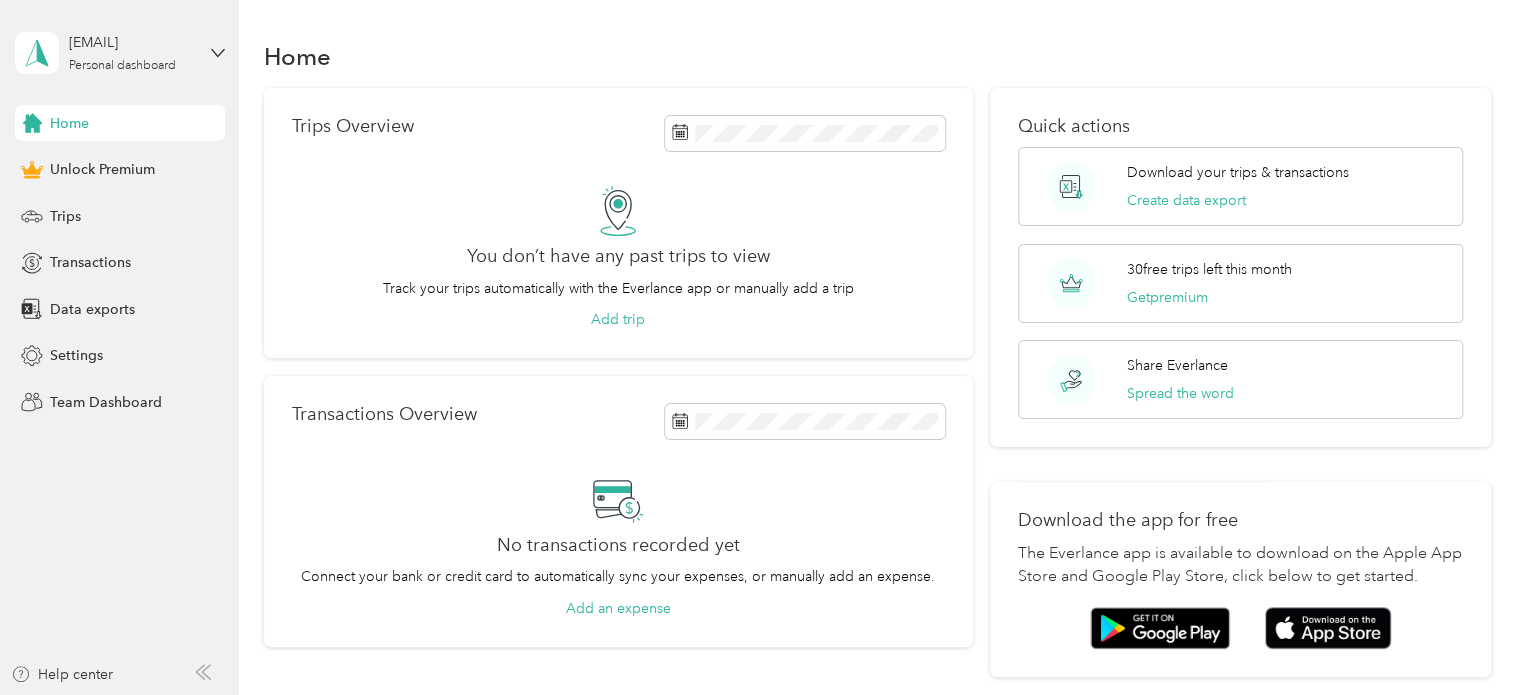 click on "You’re signed in as  stoffersecuritysolutions@gmail.com   Log out" at bounding box center (167, 139) 